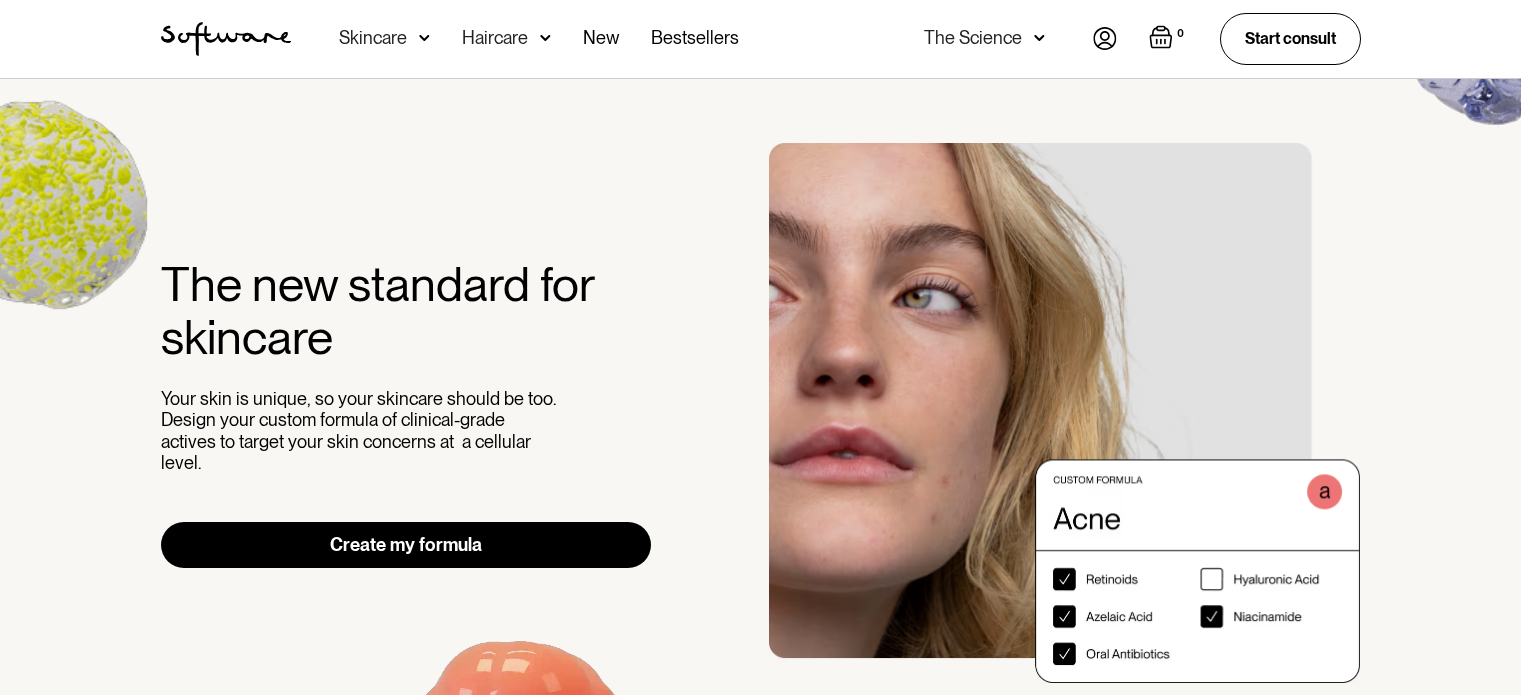 scroll, scrollTop: 0, scrollLeft: 0, axis: both 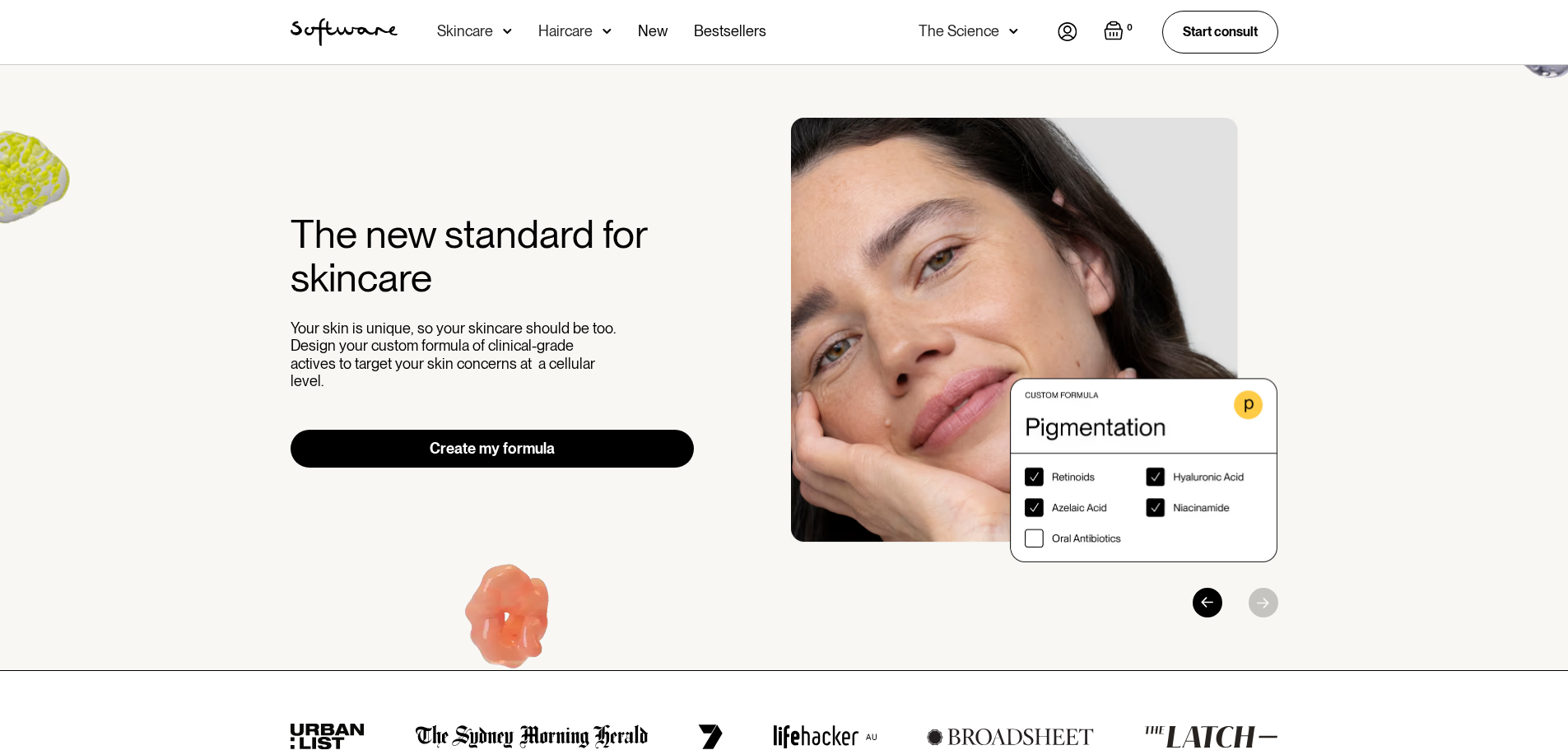 click on "The new standard for skincare Your skin is unique, so your skincare should be too. Design your custom formula of clinical-grade actives to target your skin concerns at  a cellular level. Create my formula" at bounding box center (784, 368) 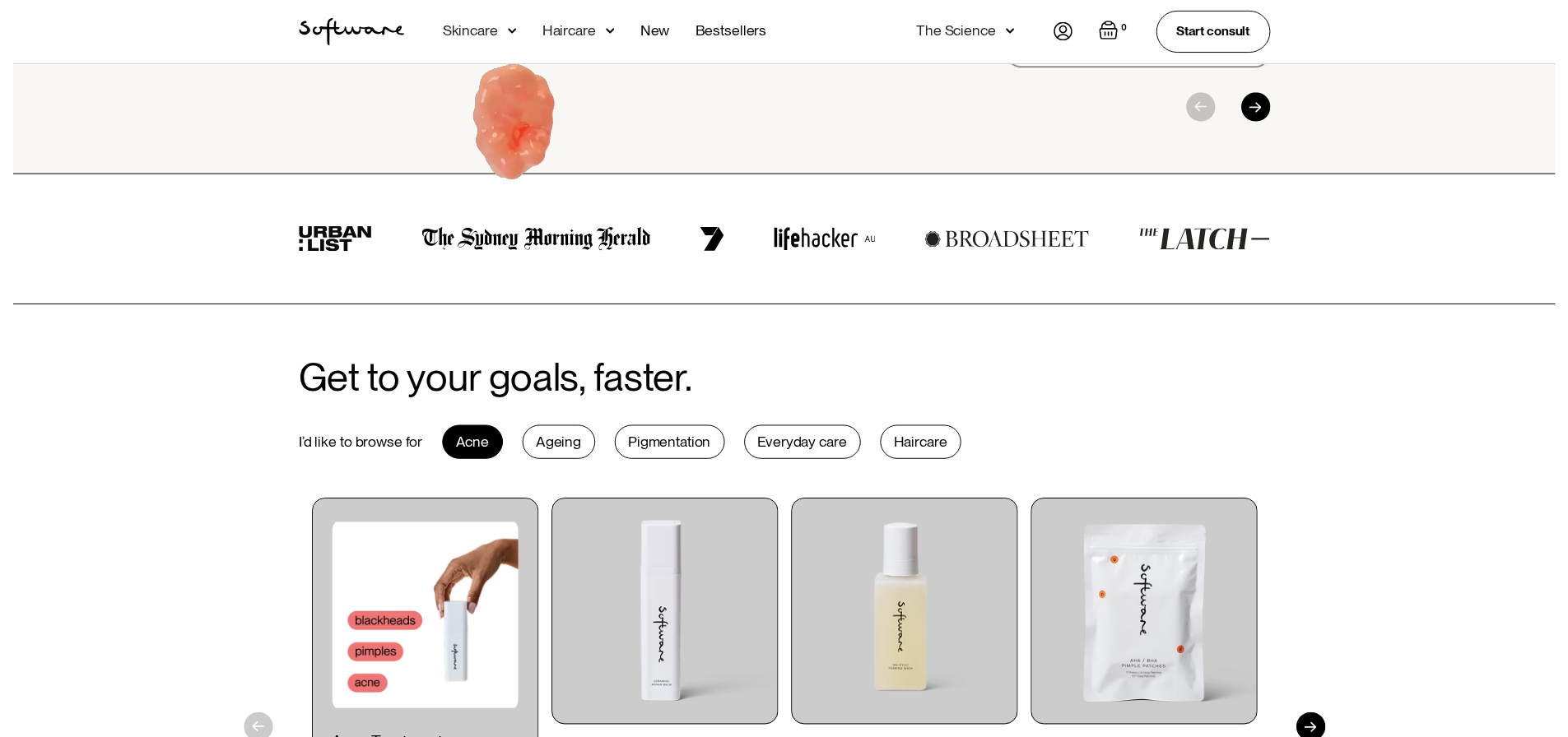 scroll, scrollTop: 740, scrollLeft: 0, axis: vertical 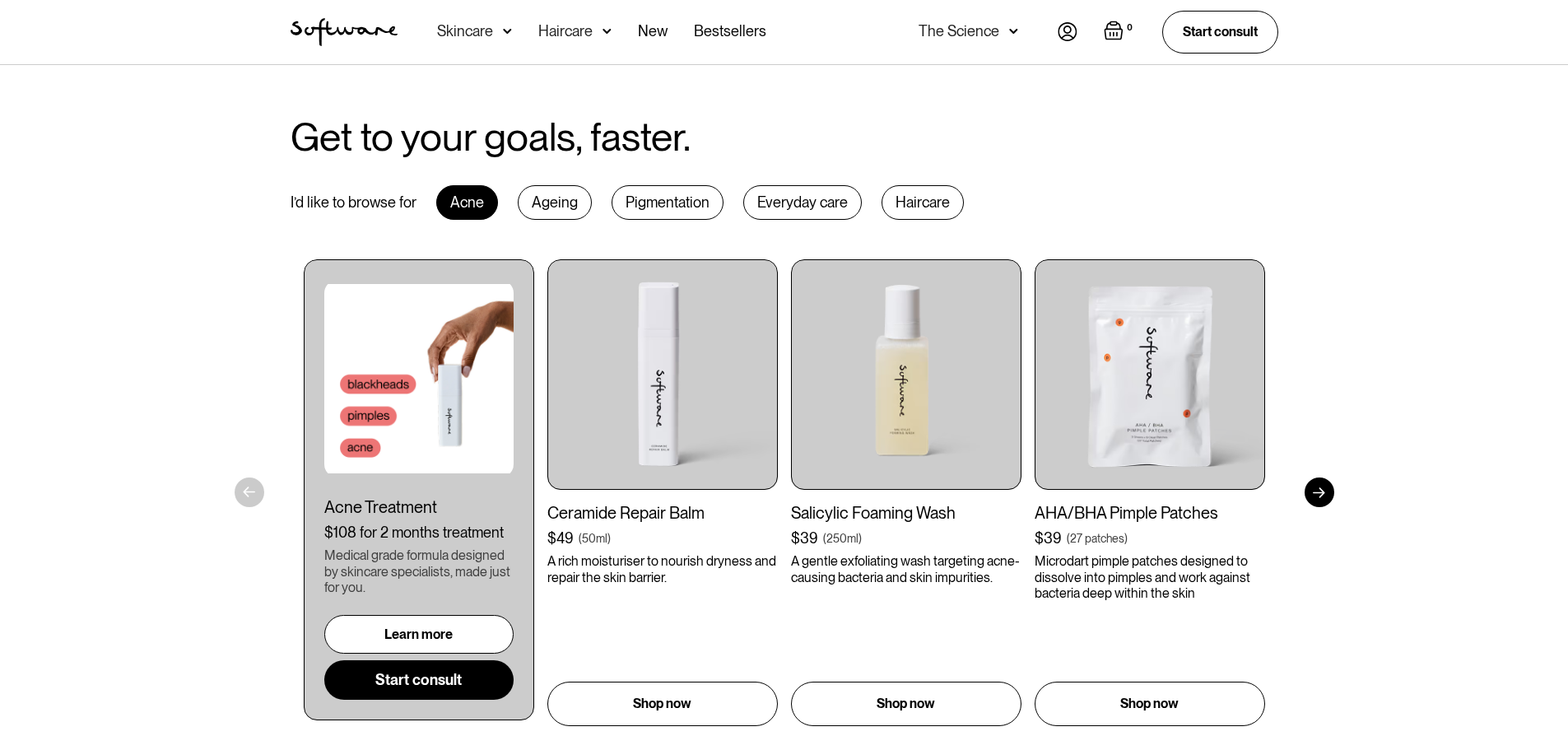 click on "Skincare" at bounding box center (474, 32) 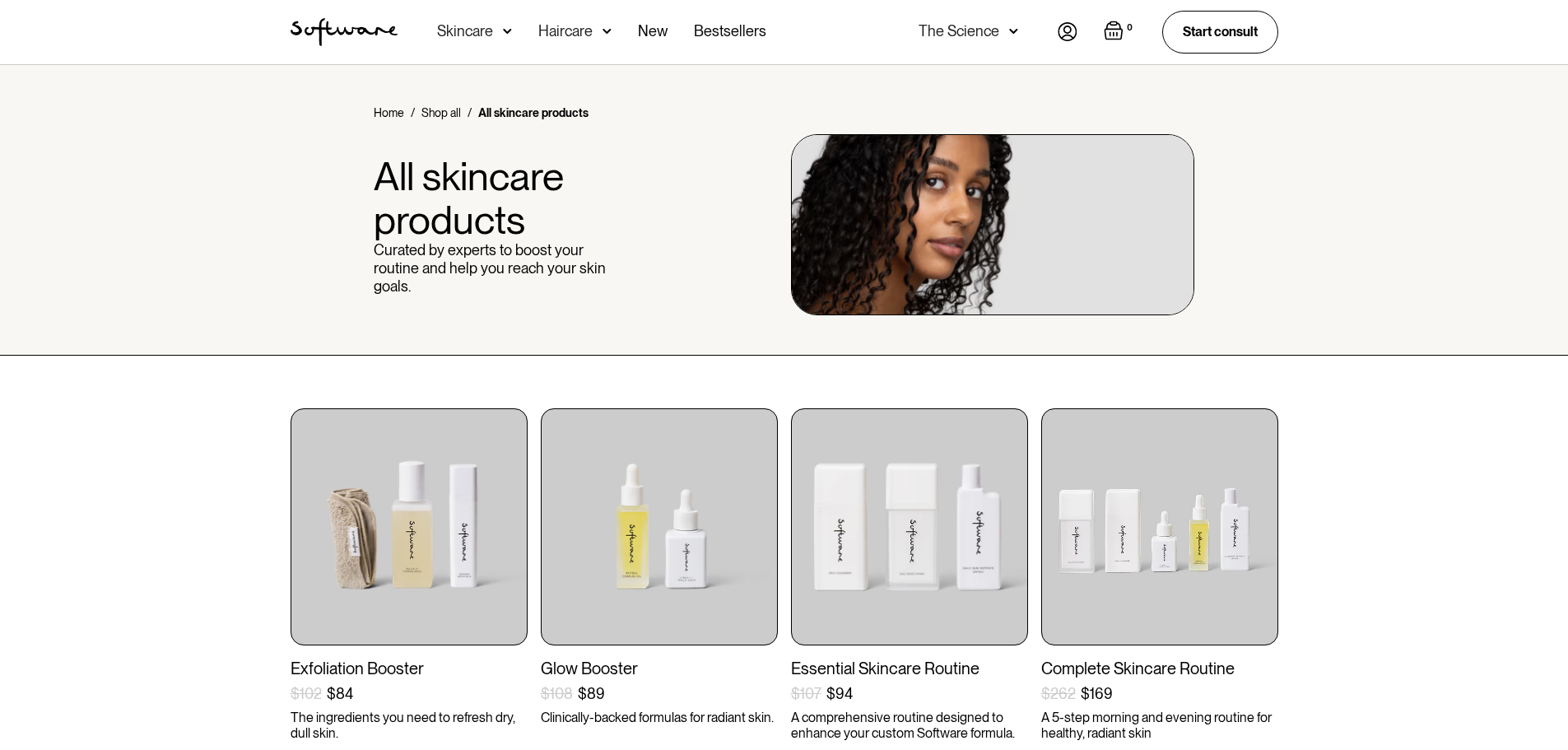 scroll, scrollTop: 0, scrollLeft: 0, axis: both 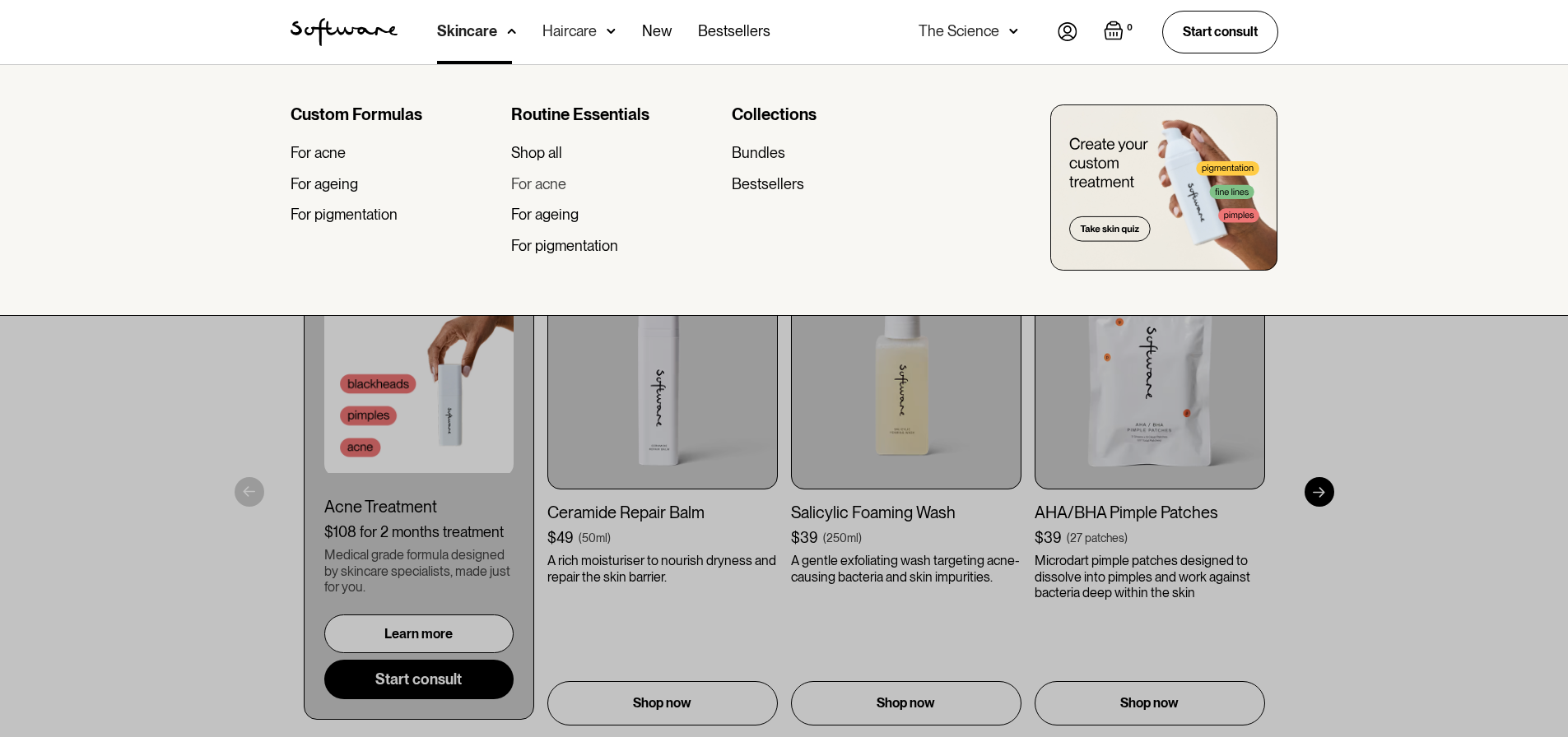 click on "For acne" at bounding box center (538, 184) 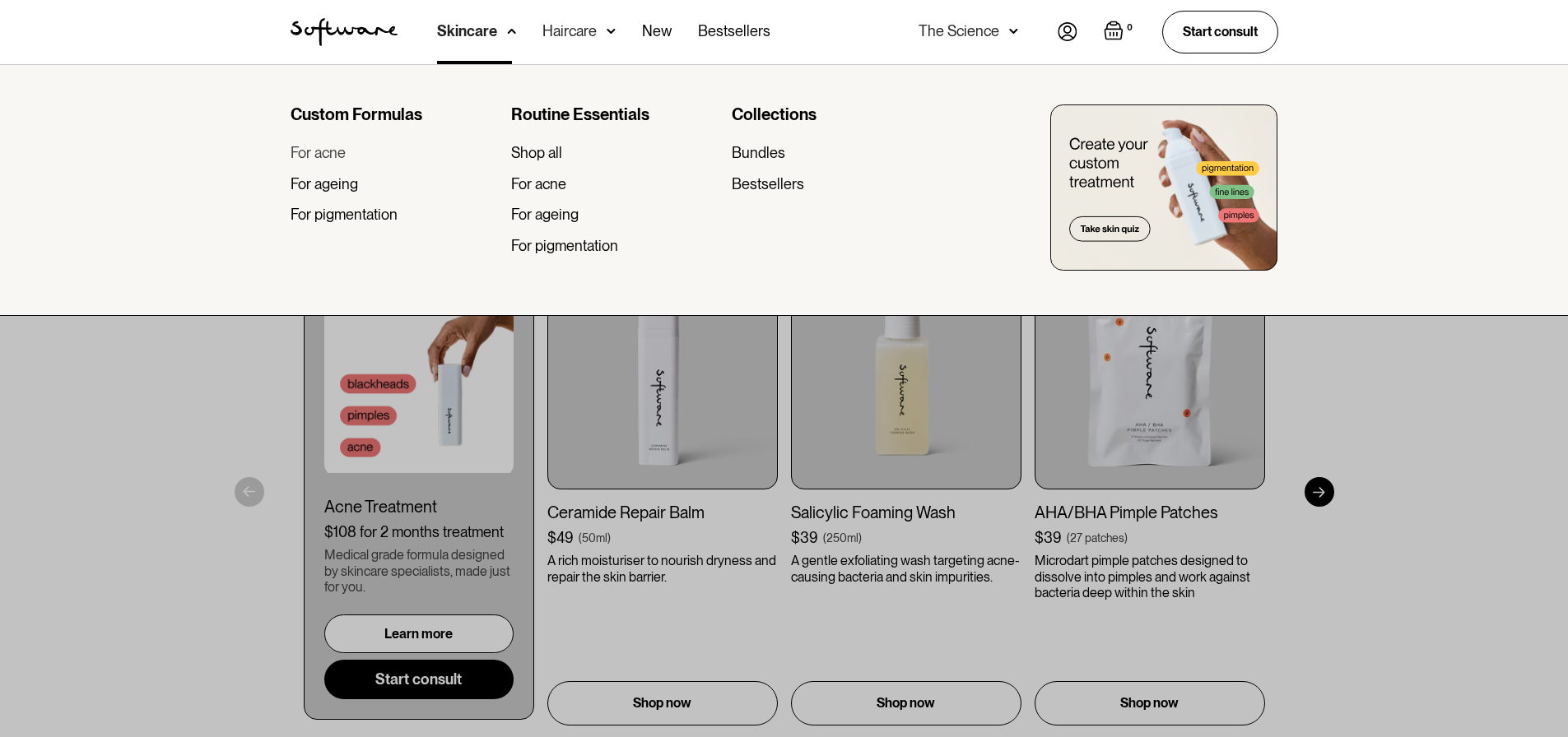click on "For acne" at bounding box center (318, 153) 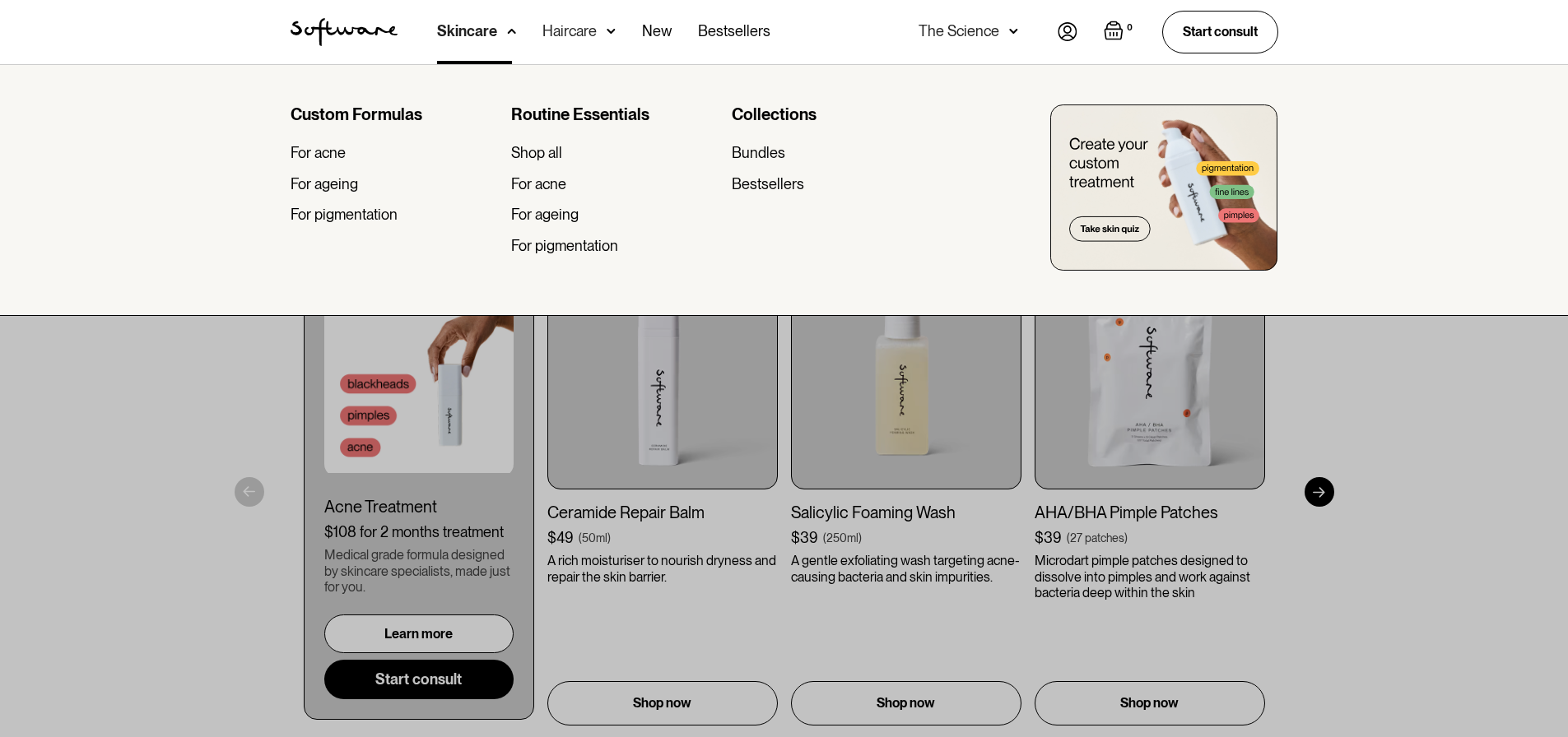 click on "Custom Formulas For acne For ageing For pigmentation" at bounding box center [394, 186] 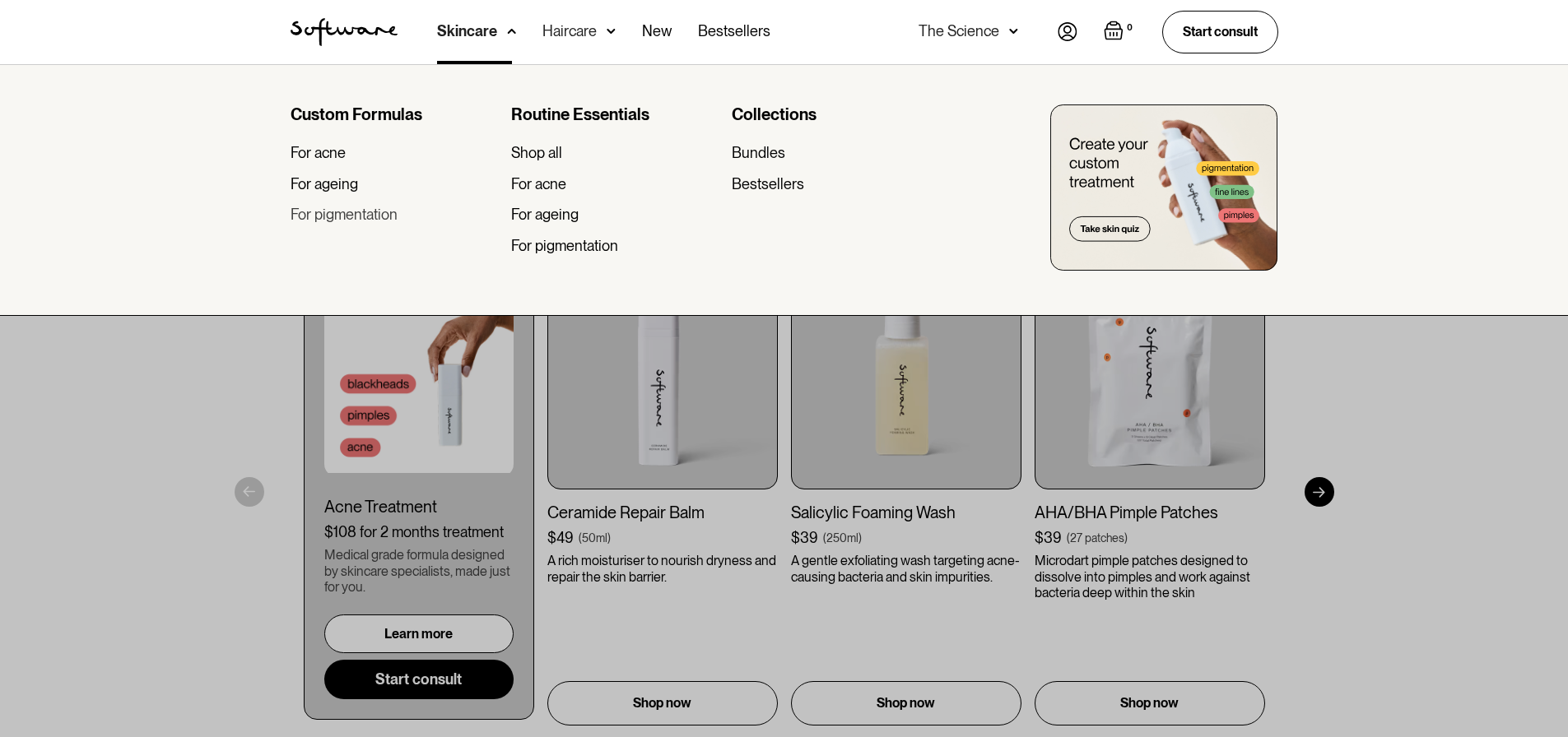click on "For pigmentation" at bounding box center [344, 215] 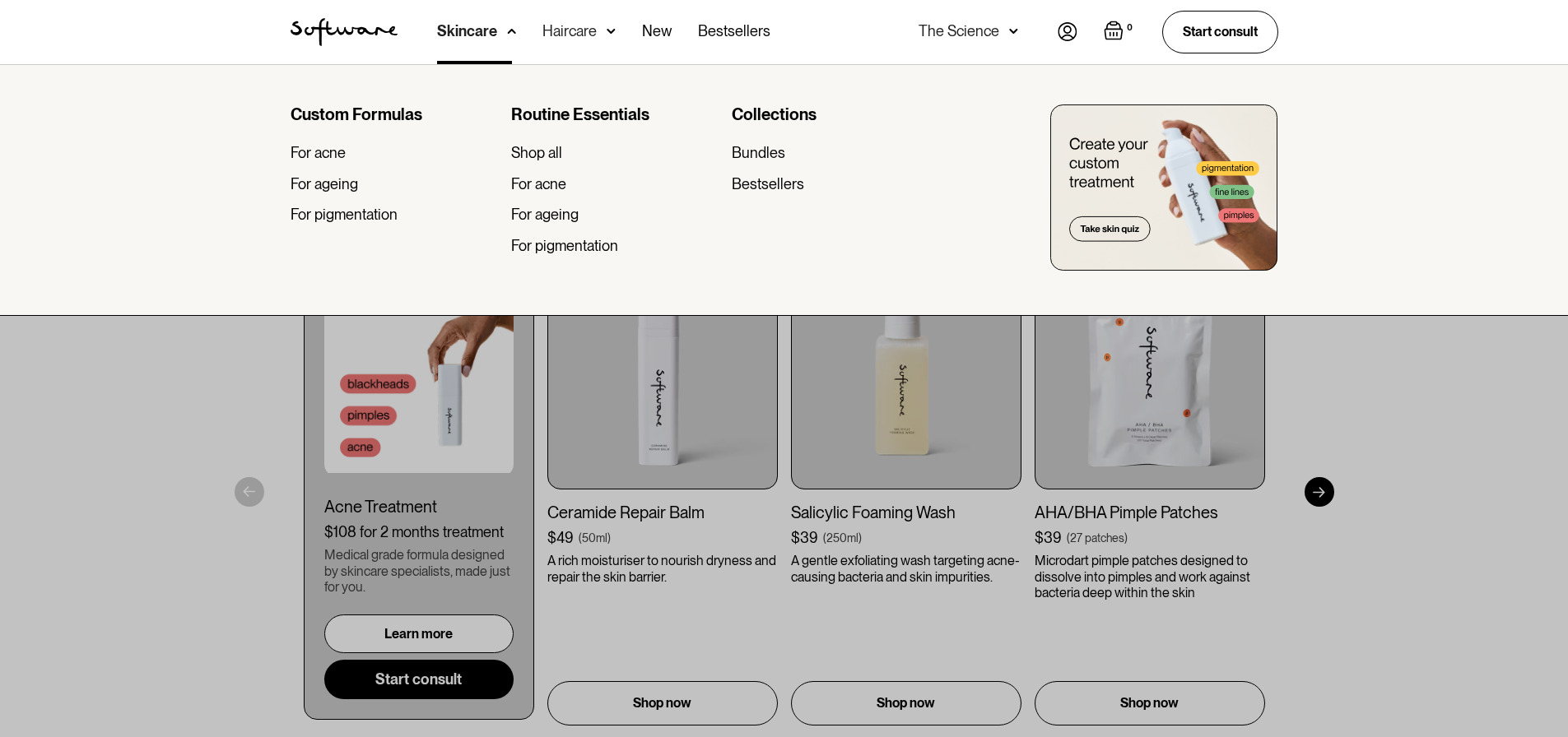 click on "Haircare" at bounding box center [467, 31] 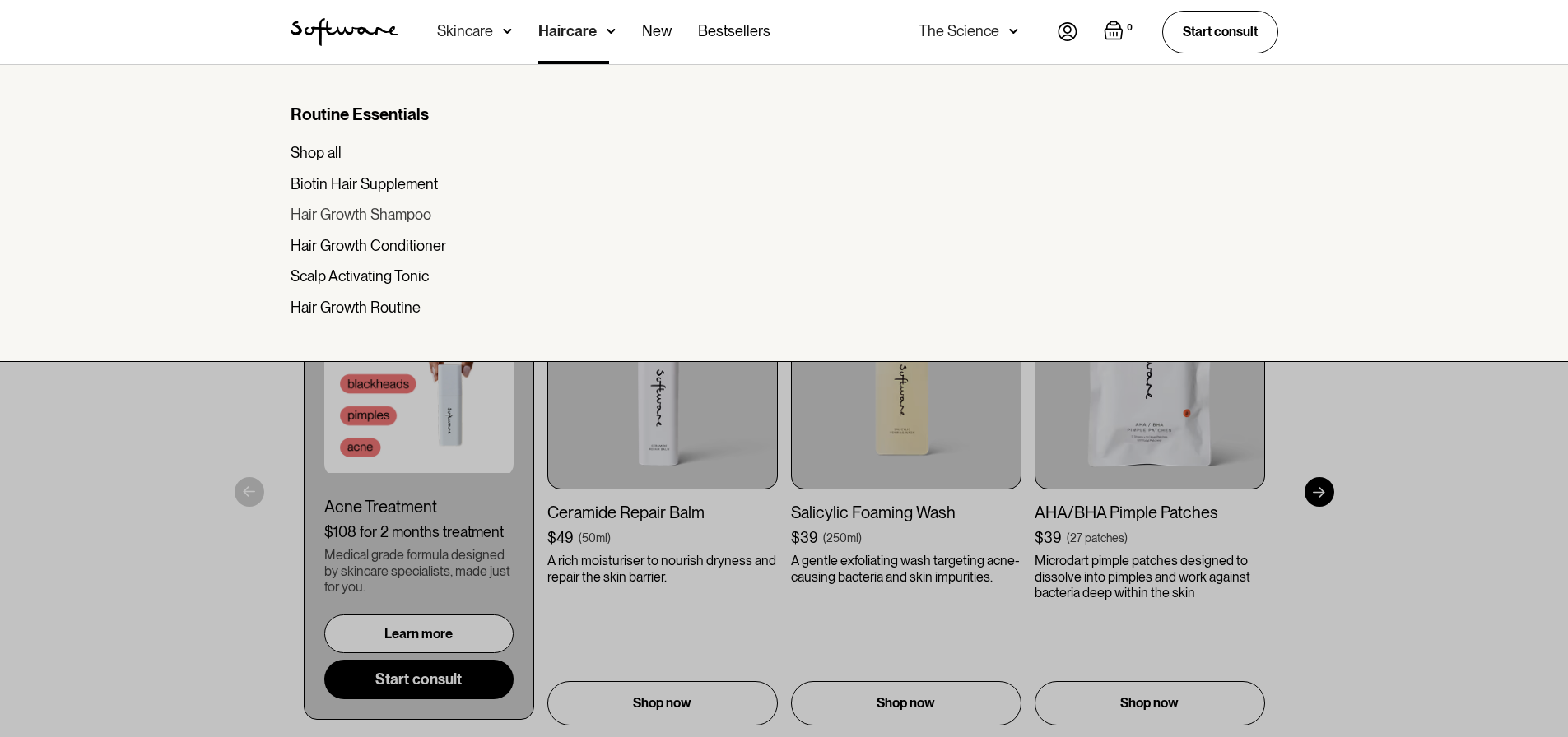 click on "Hair Growth Shampoo" at bounding box center (361, 215) 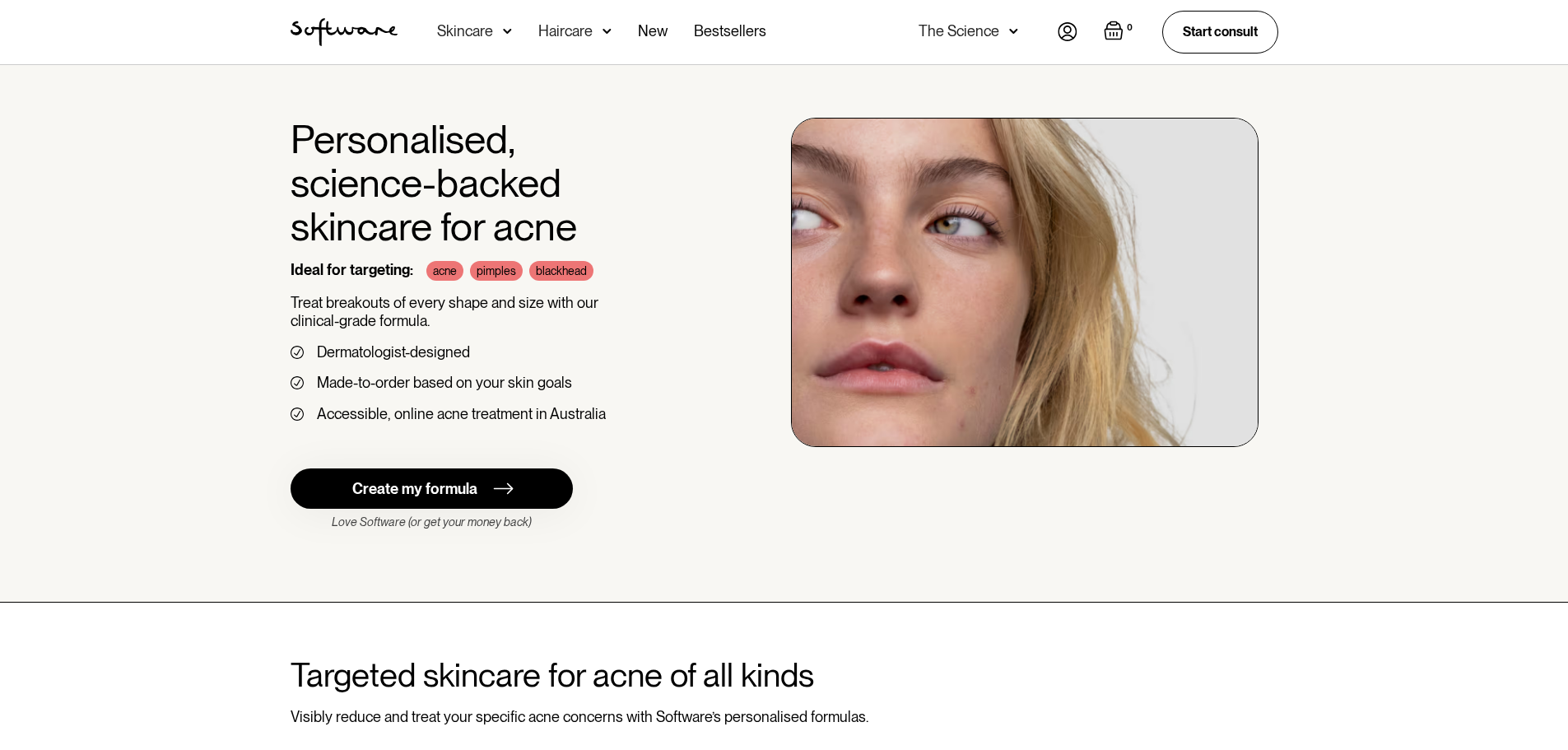 scroll, scrollTop: 0, scrollLeft: 0, axis: both 